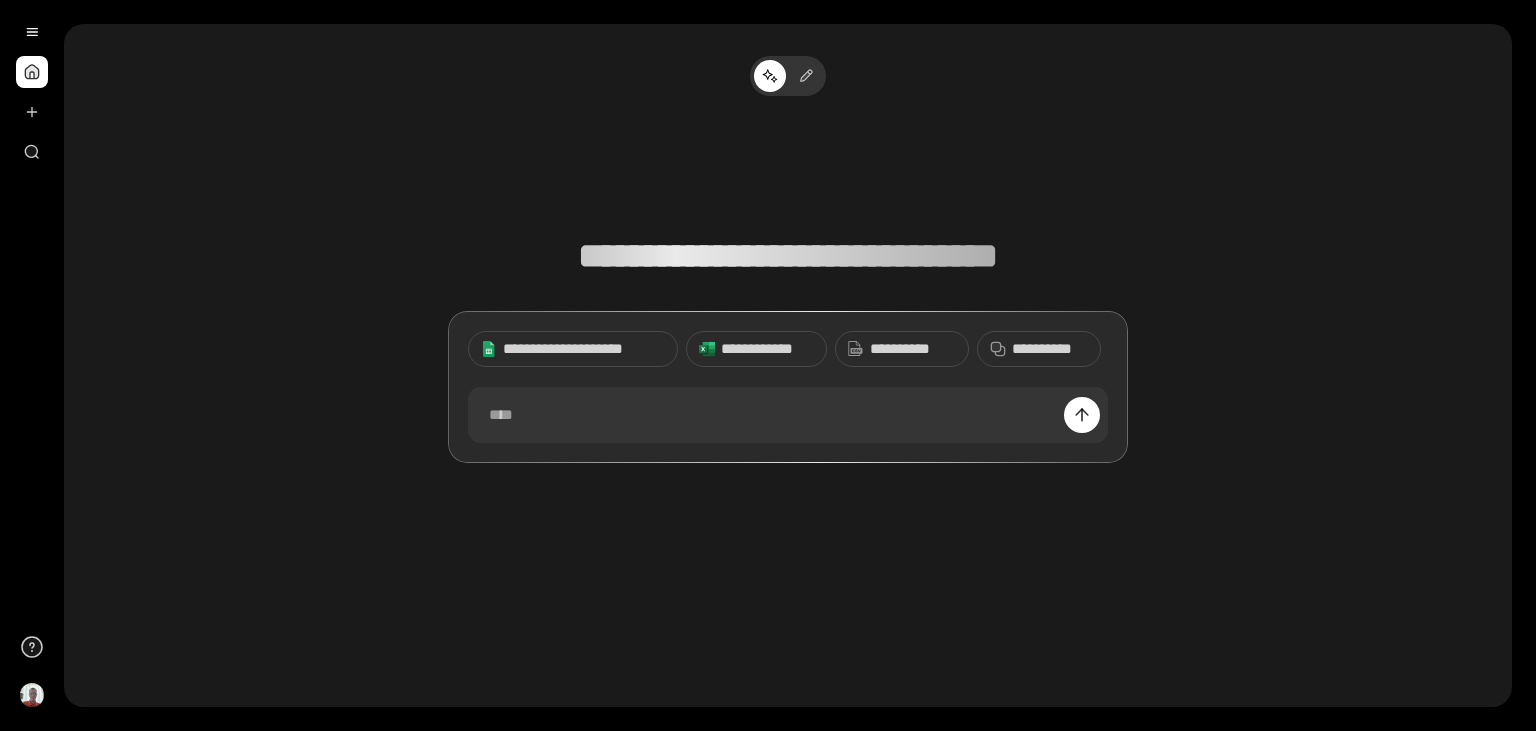 scroll, scrollTop: 0, scrollLeft: 0, axis: both 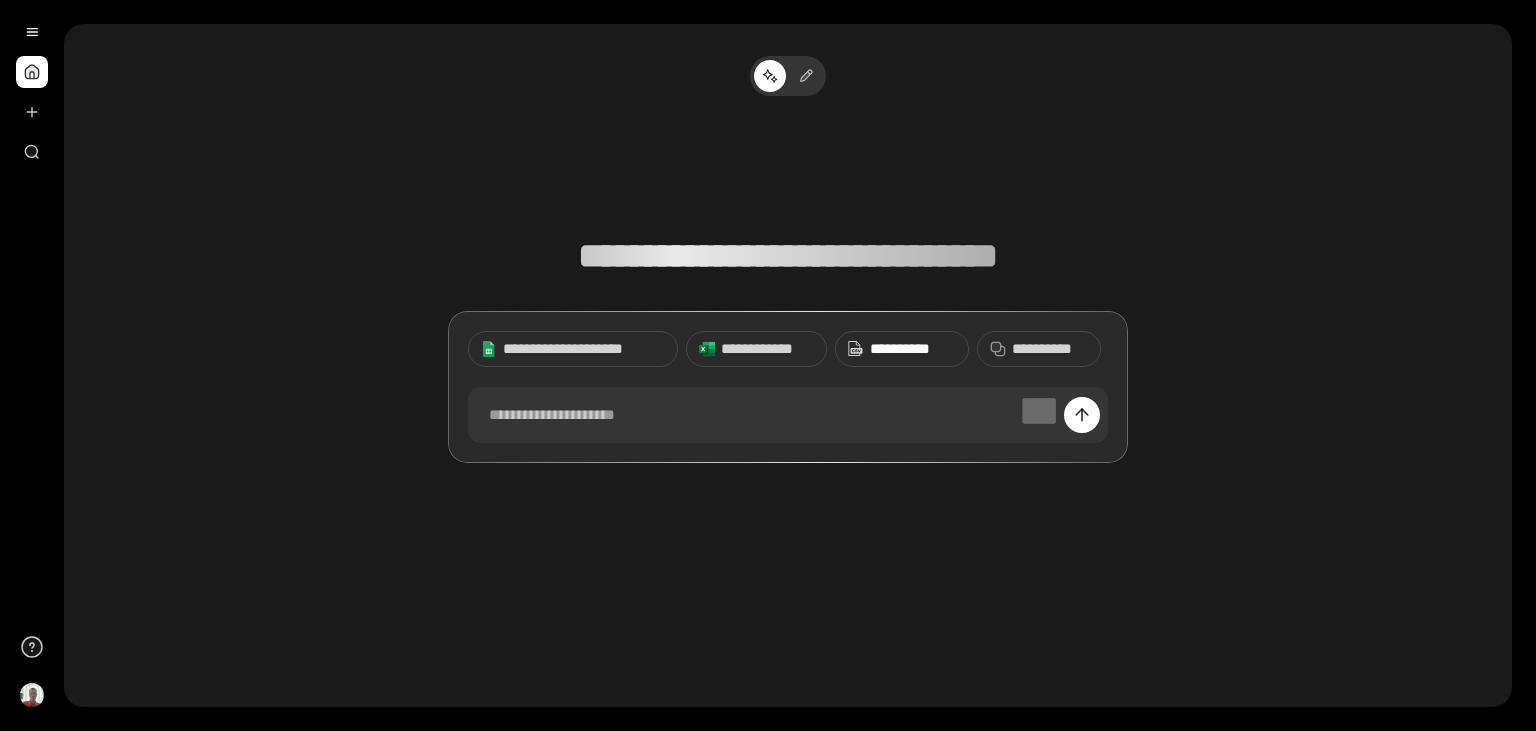 click on "**********" at bounding box center [902, 349] 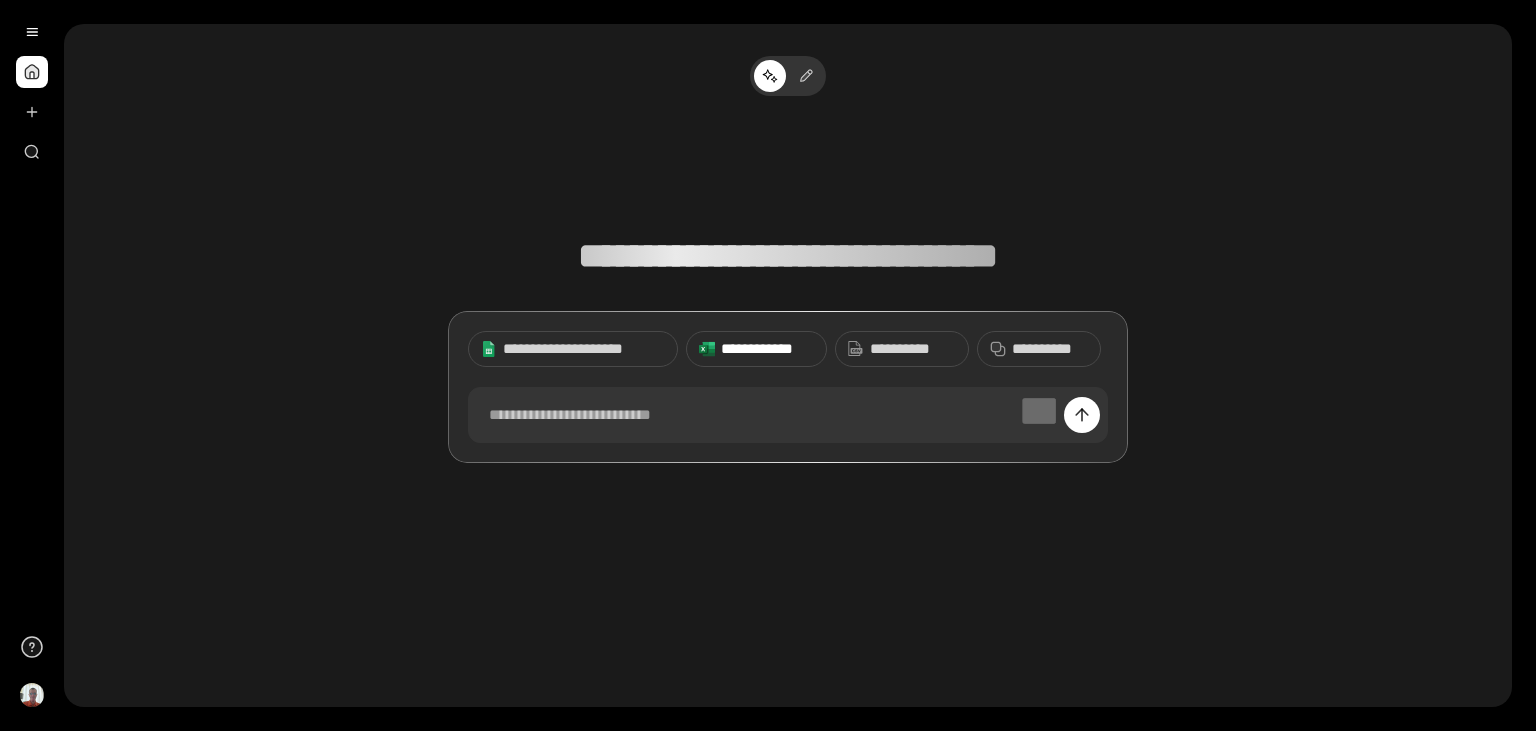 click on "**********" at bounding box center (767, 349) 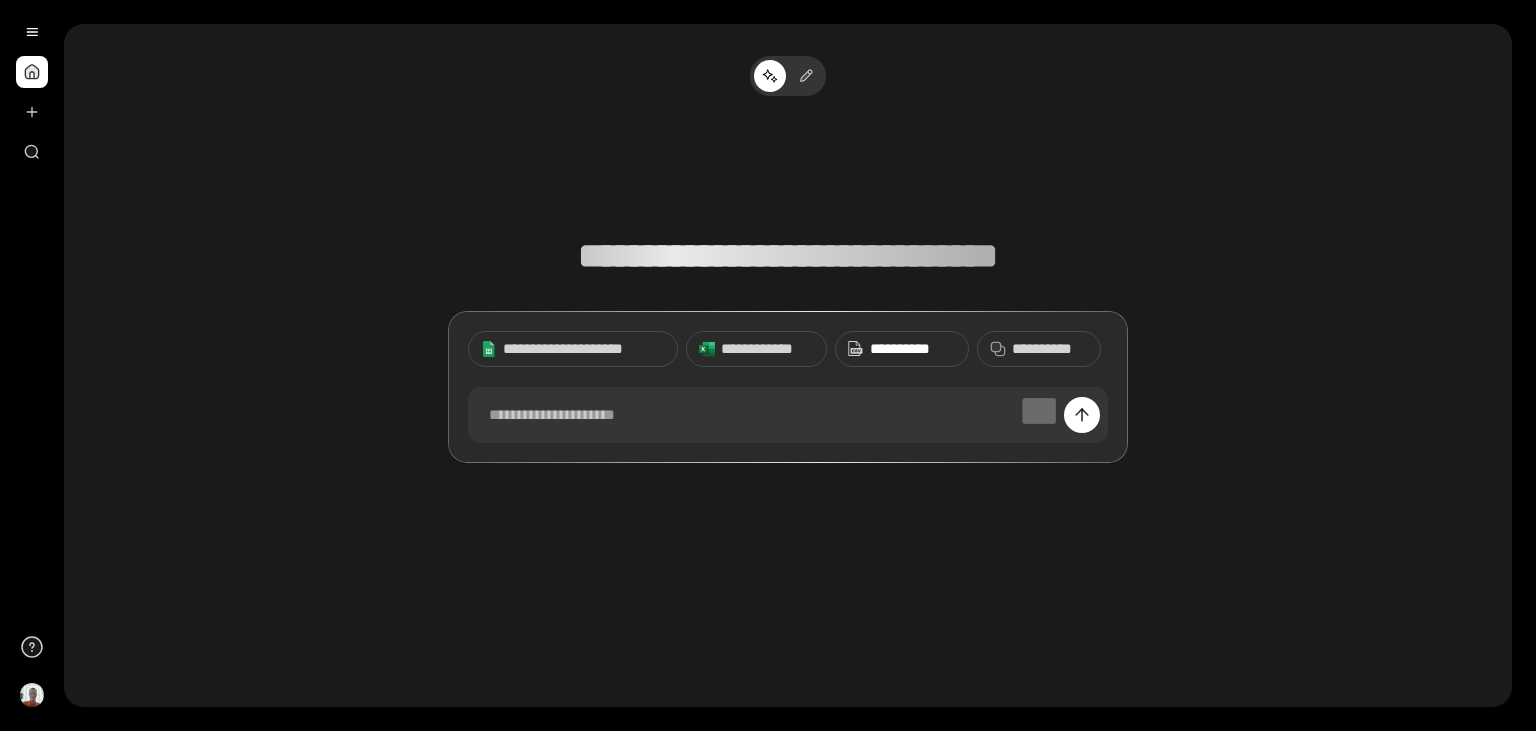 click on "**********" at bounding box center (913, 349) 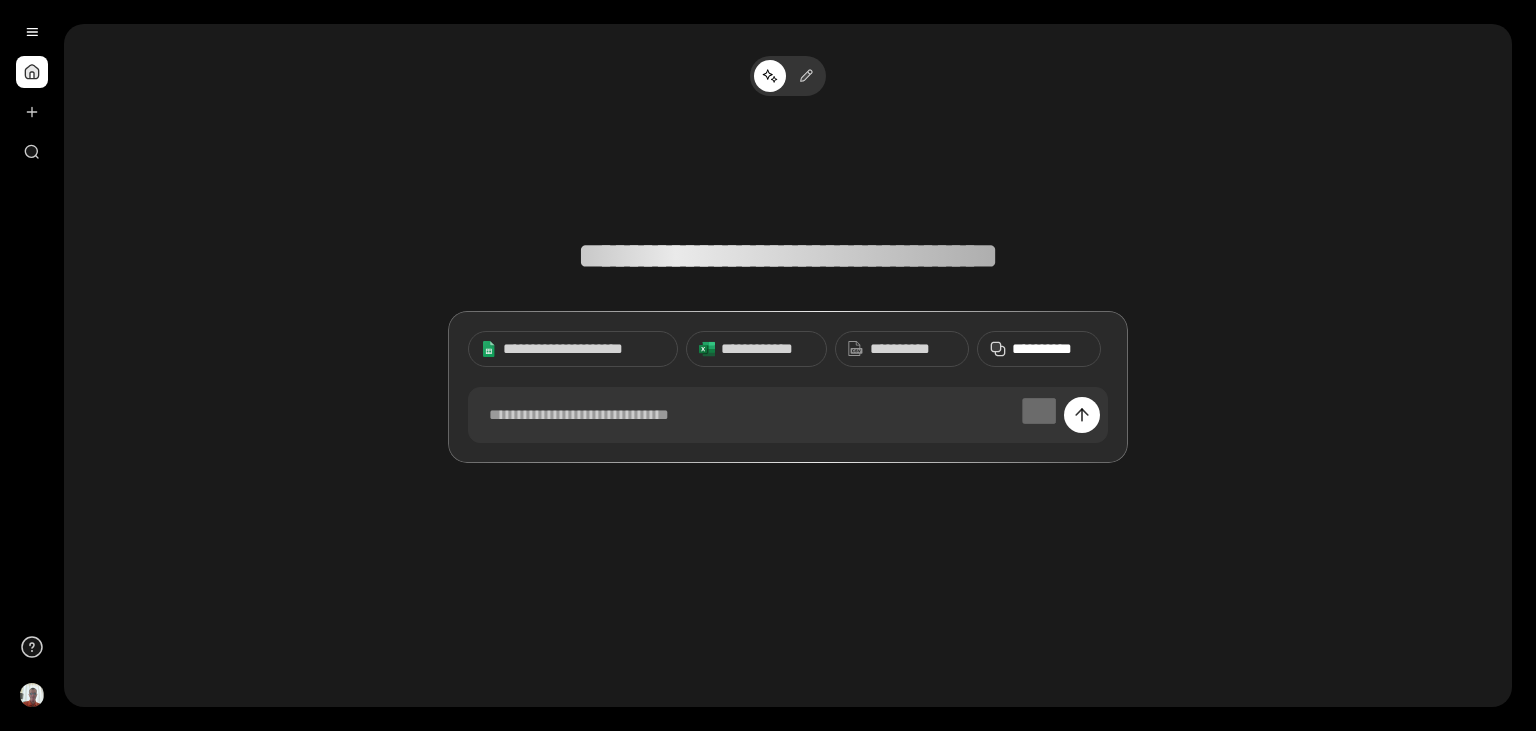 click on "**********" at bounding box center [1050, 349] 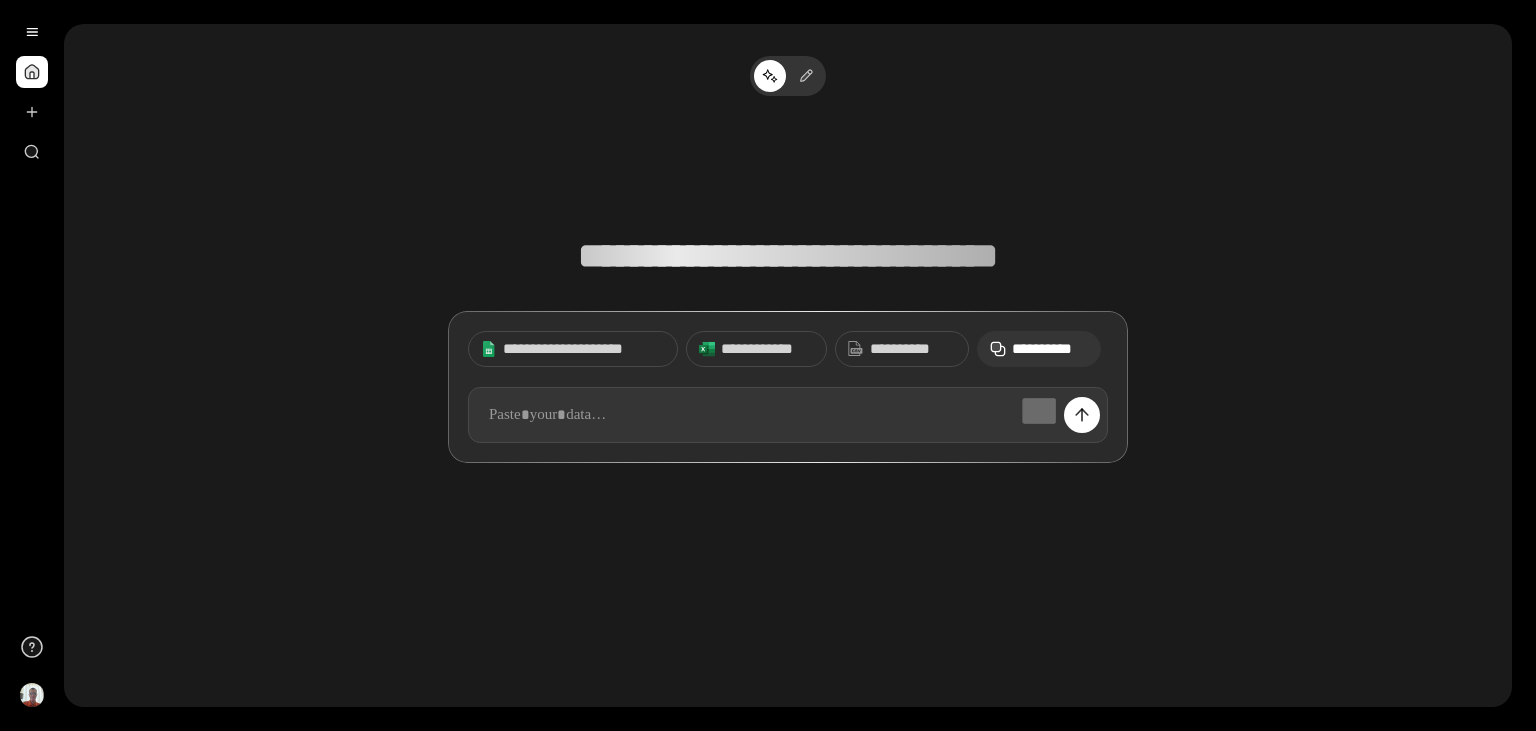 paste 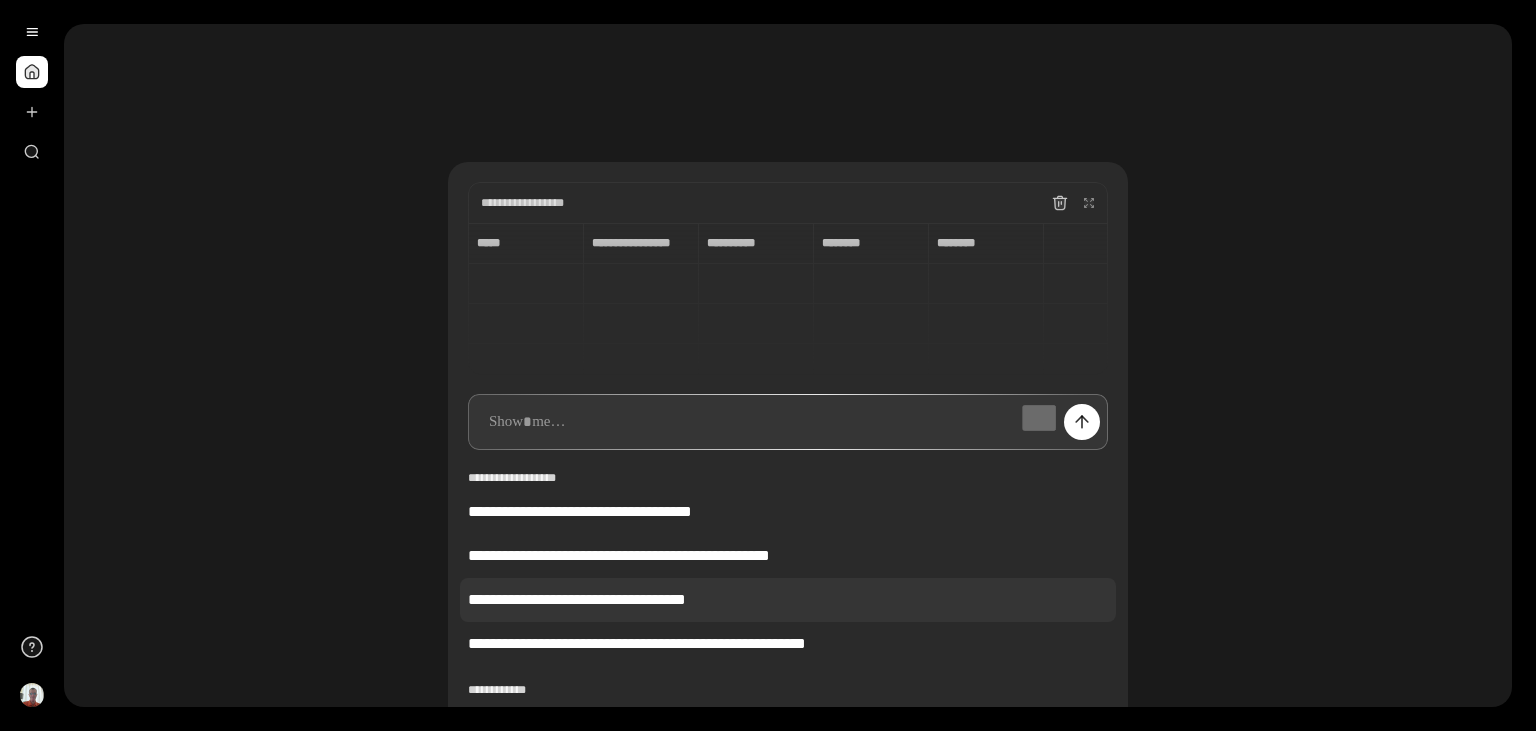 click on "**********" at bounding box center [788, 600] 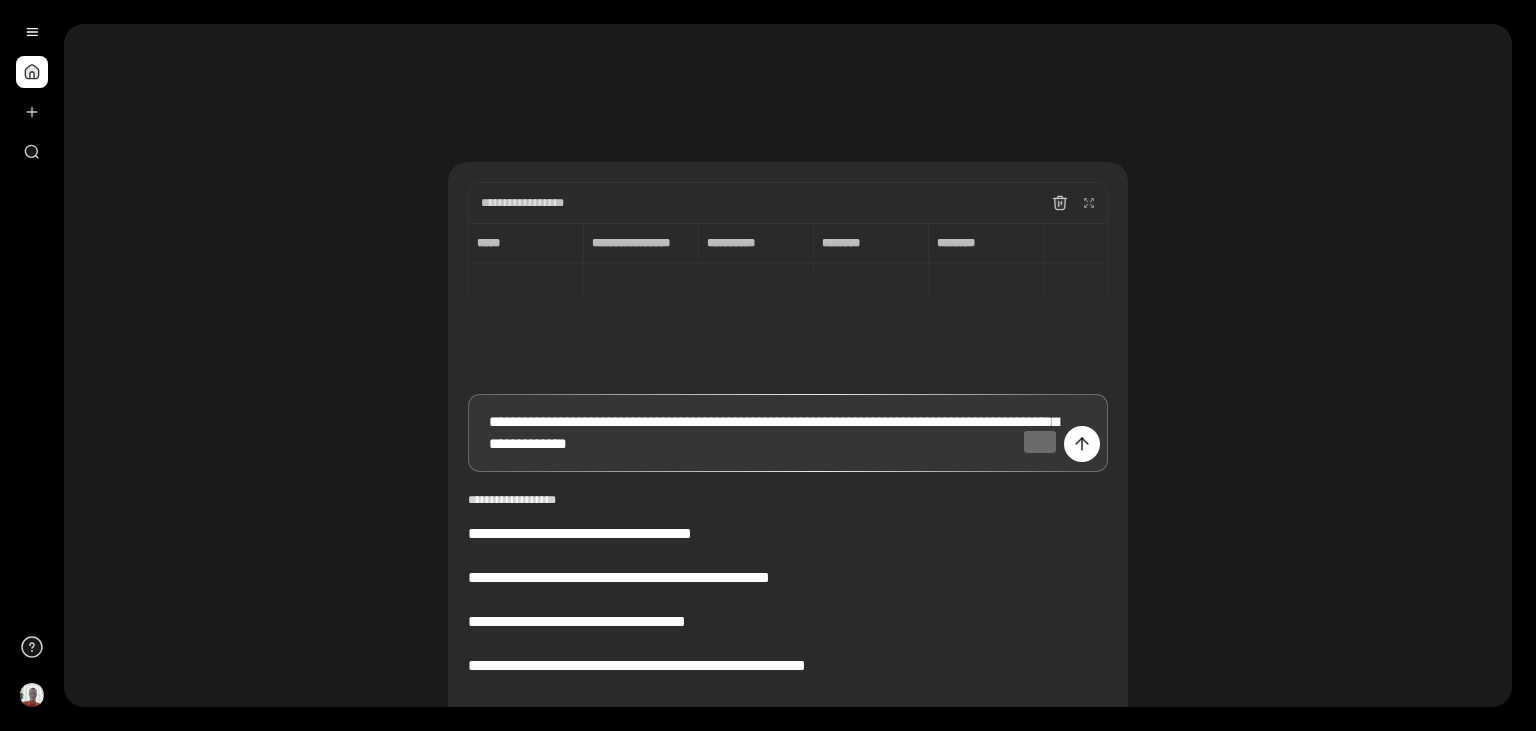 type 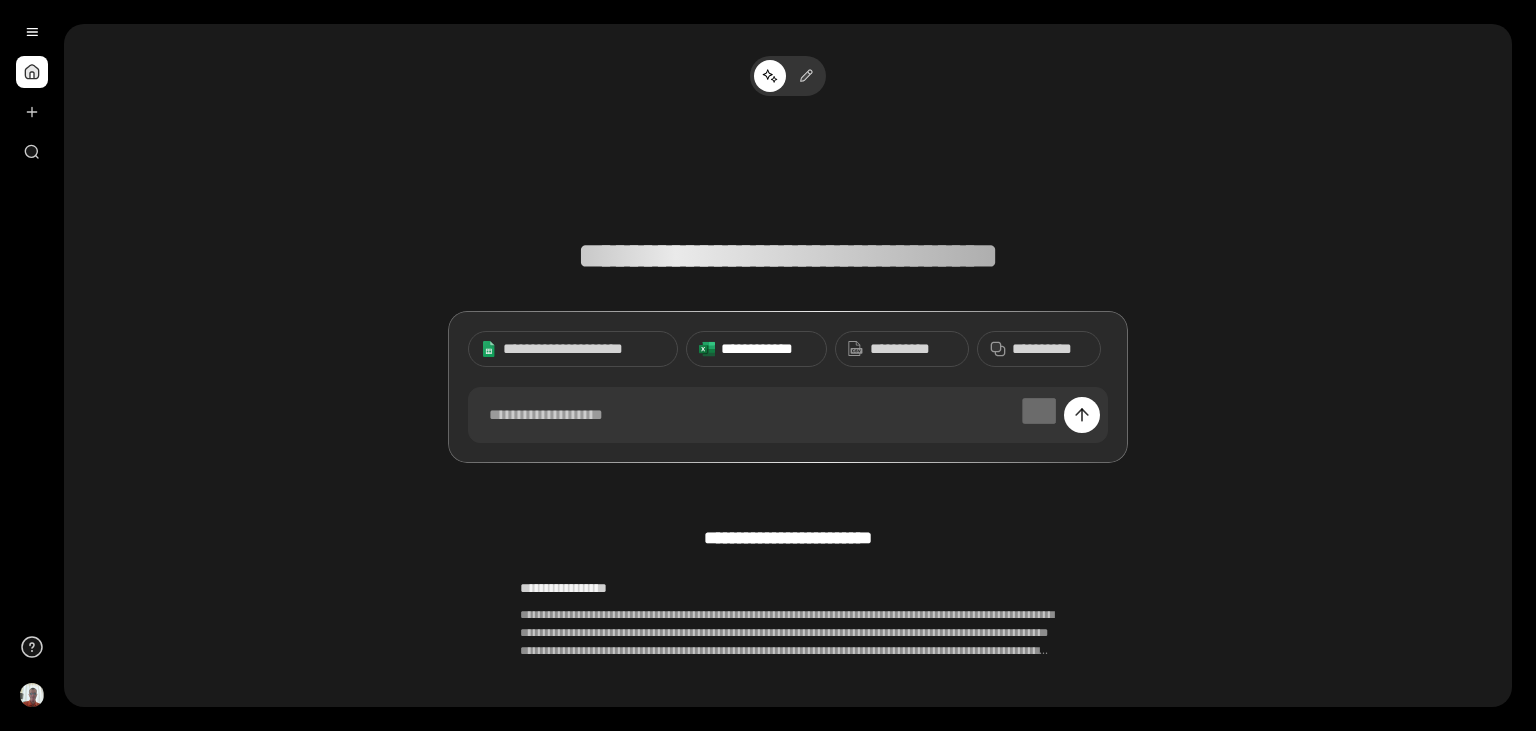 click on "**********" at bounding box center [767, 349] 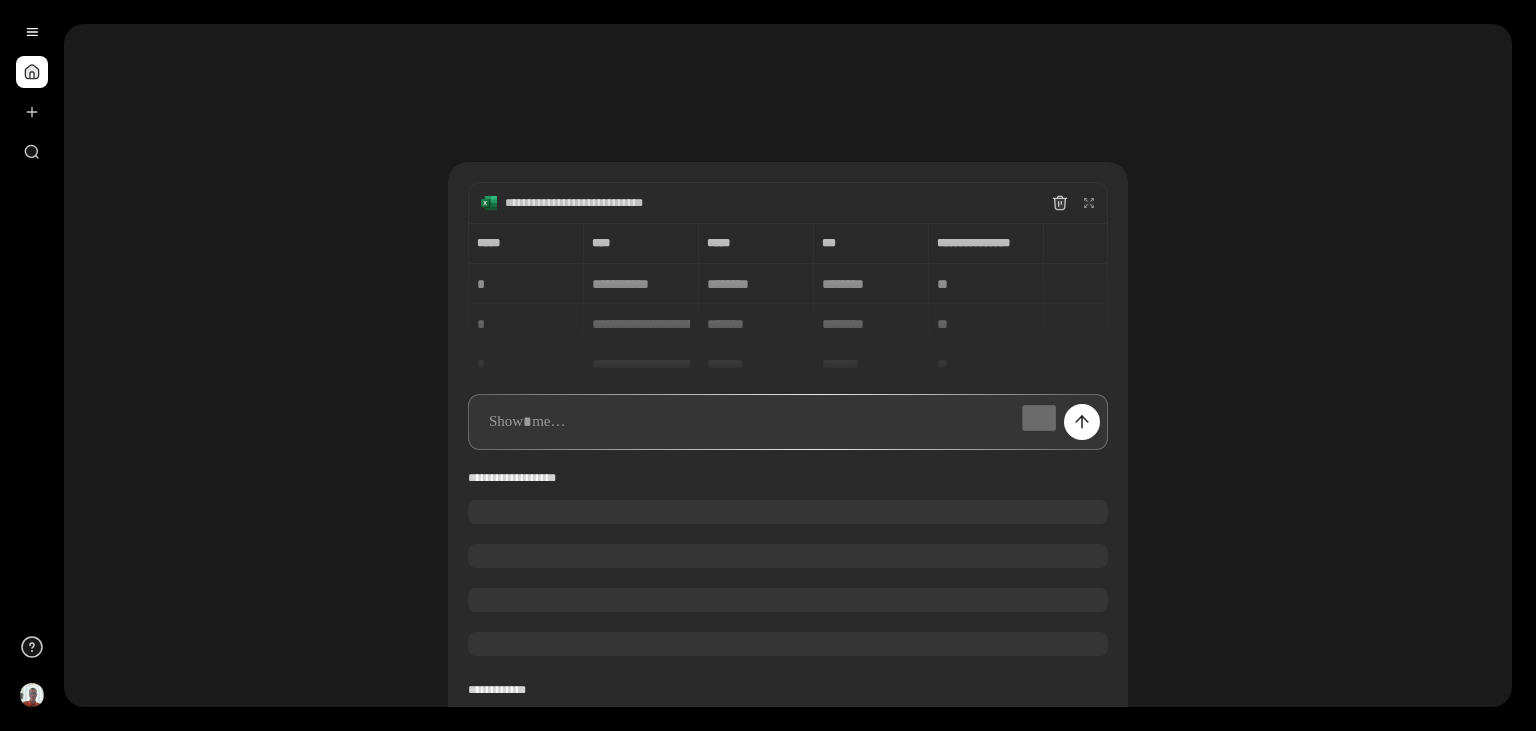 click at bounding box center (788, 422) 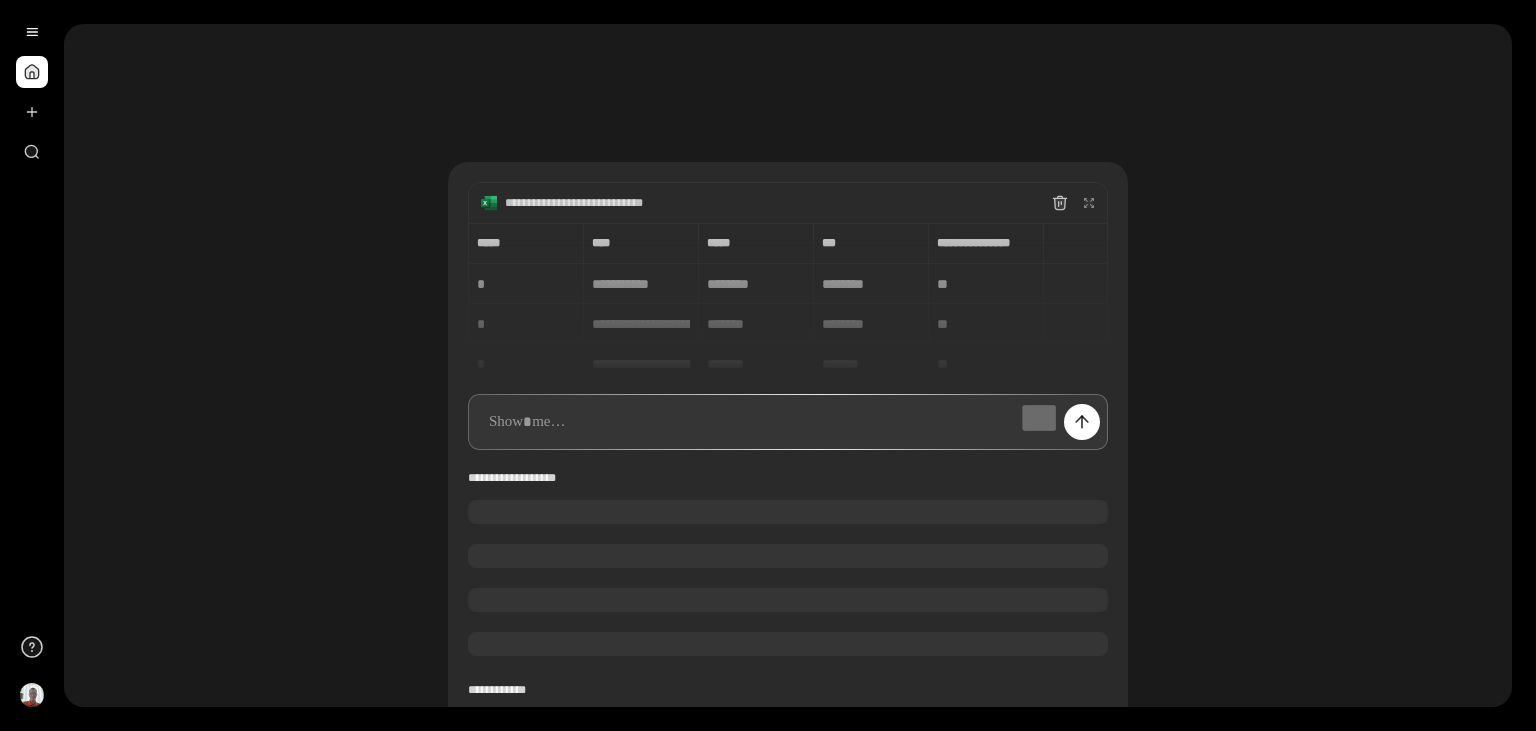 scroll, scrollTop: 254, scrollLeft: 0, axis: vertical 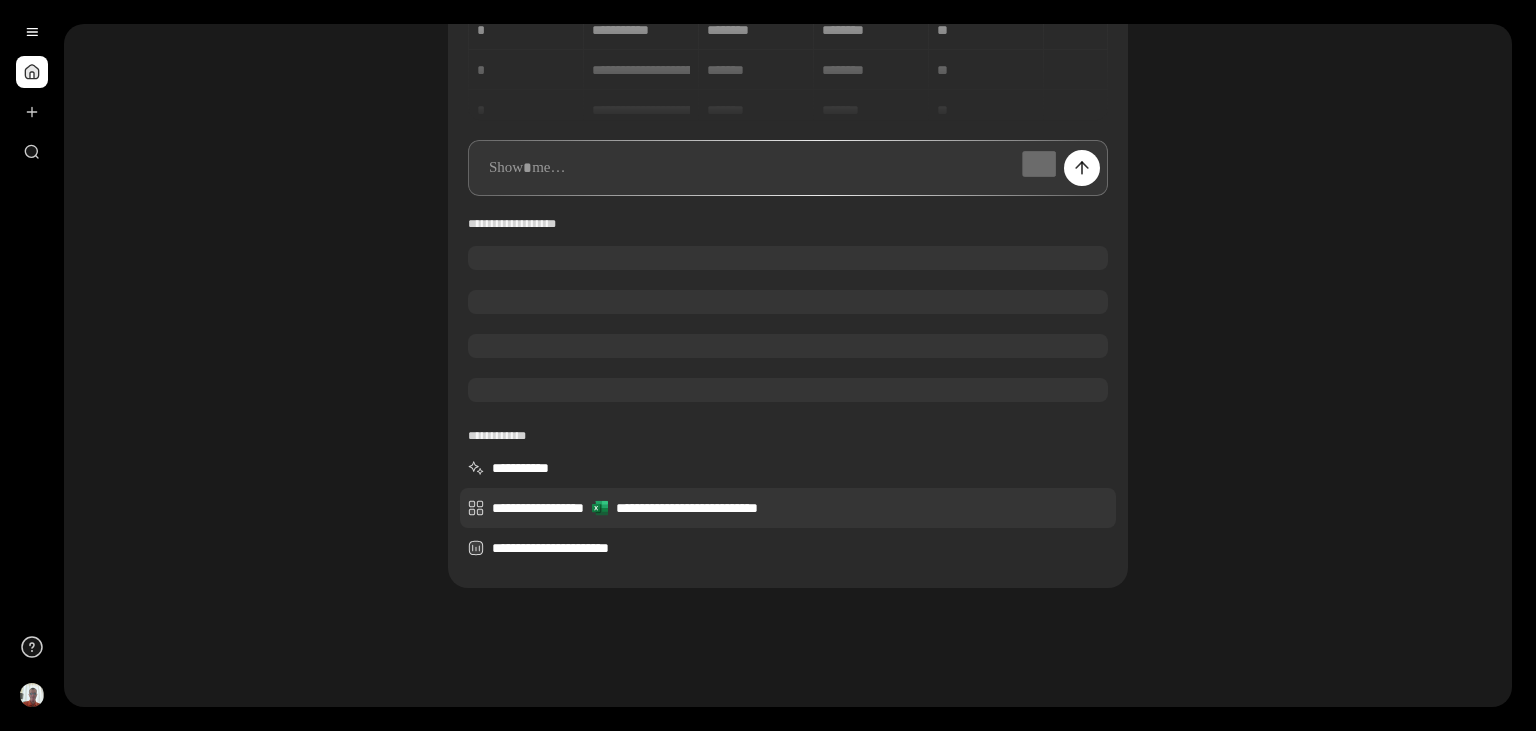 click on "**********" at bounding box center (788, 508) 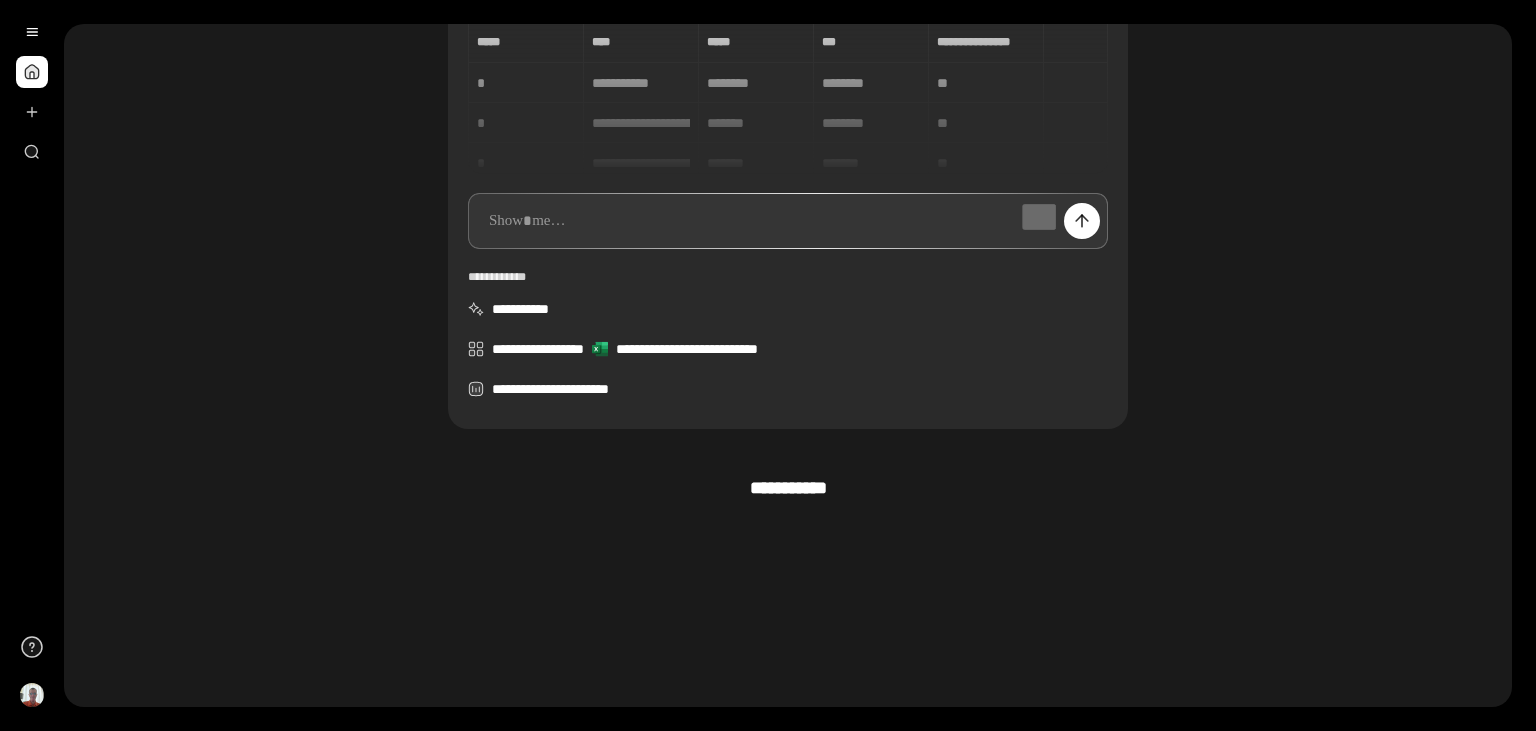 scroll, scrollTop: 265, scrollLeft: 0, axis: vertical 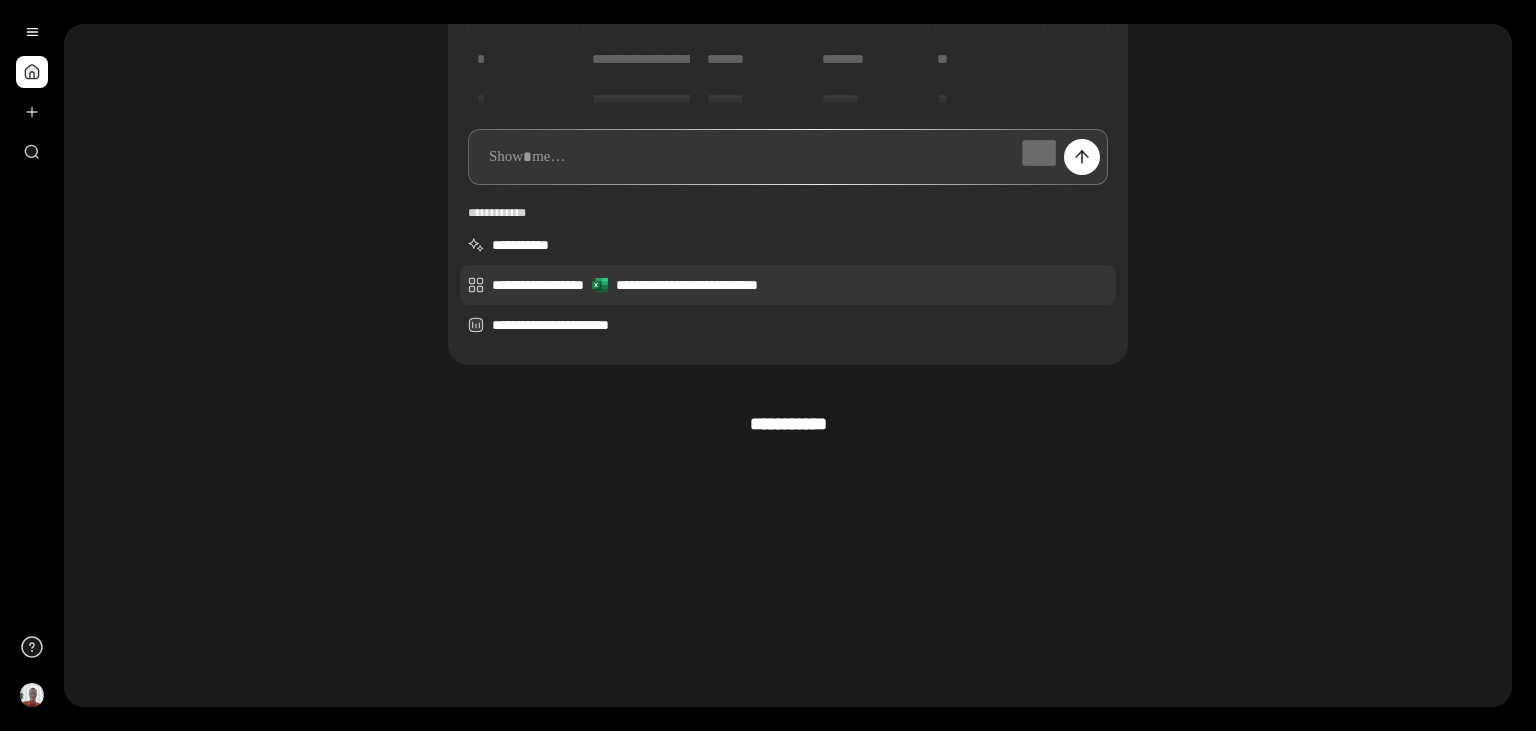 click on "**********" at bounding box center [788, 285] 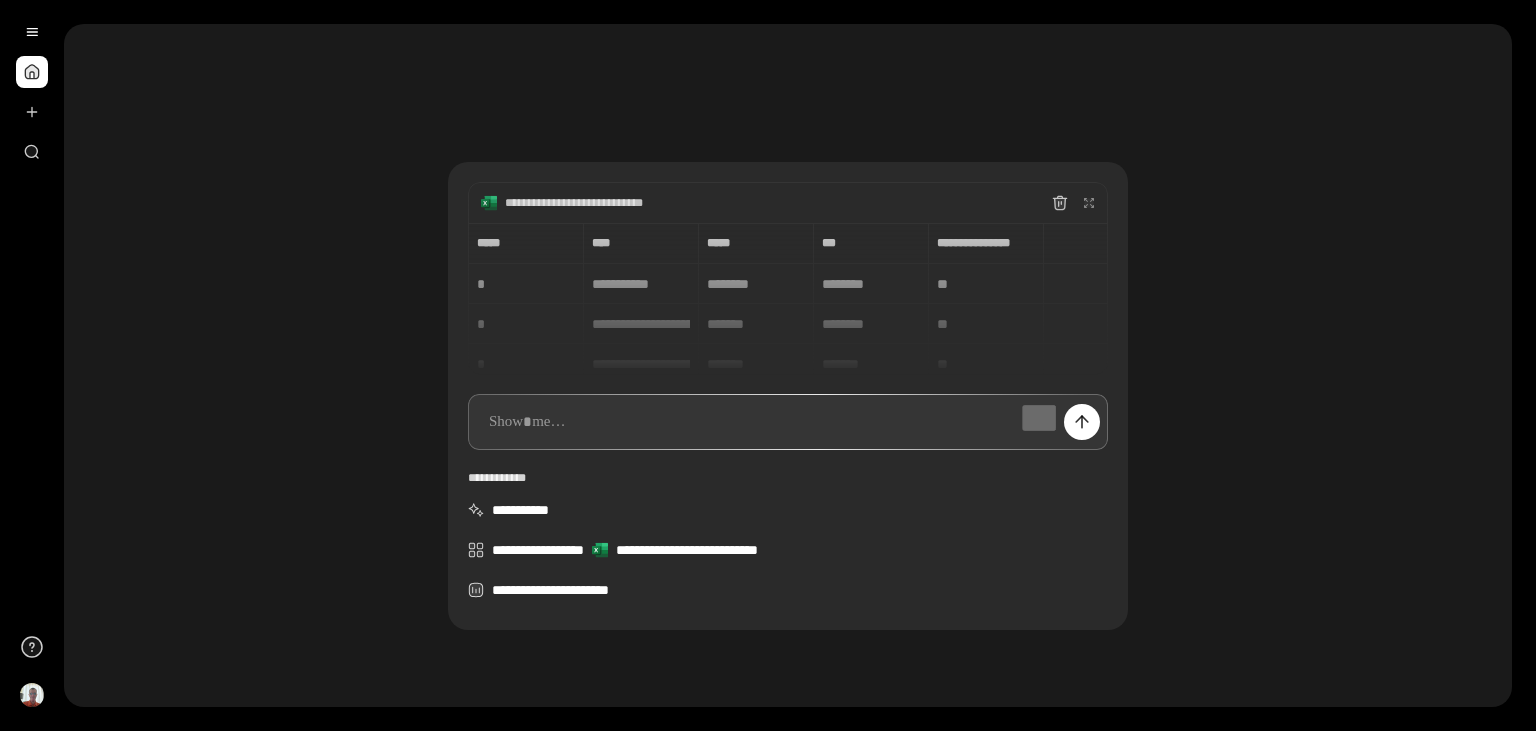 scroll, scrollTop: 0, scrollLeft: 0, axis: both 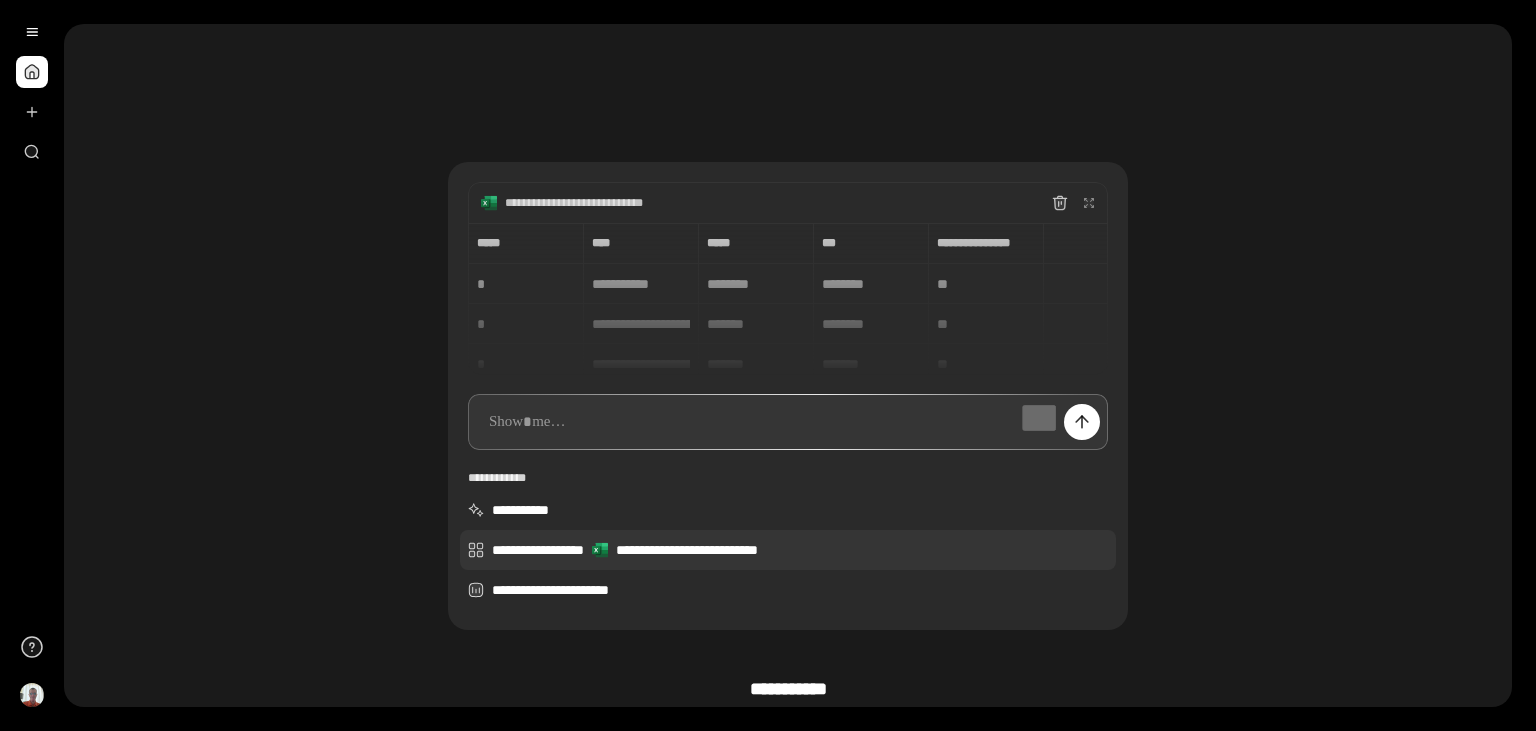 click on "**********" at bounding box center (788, 550) 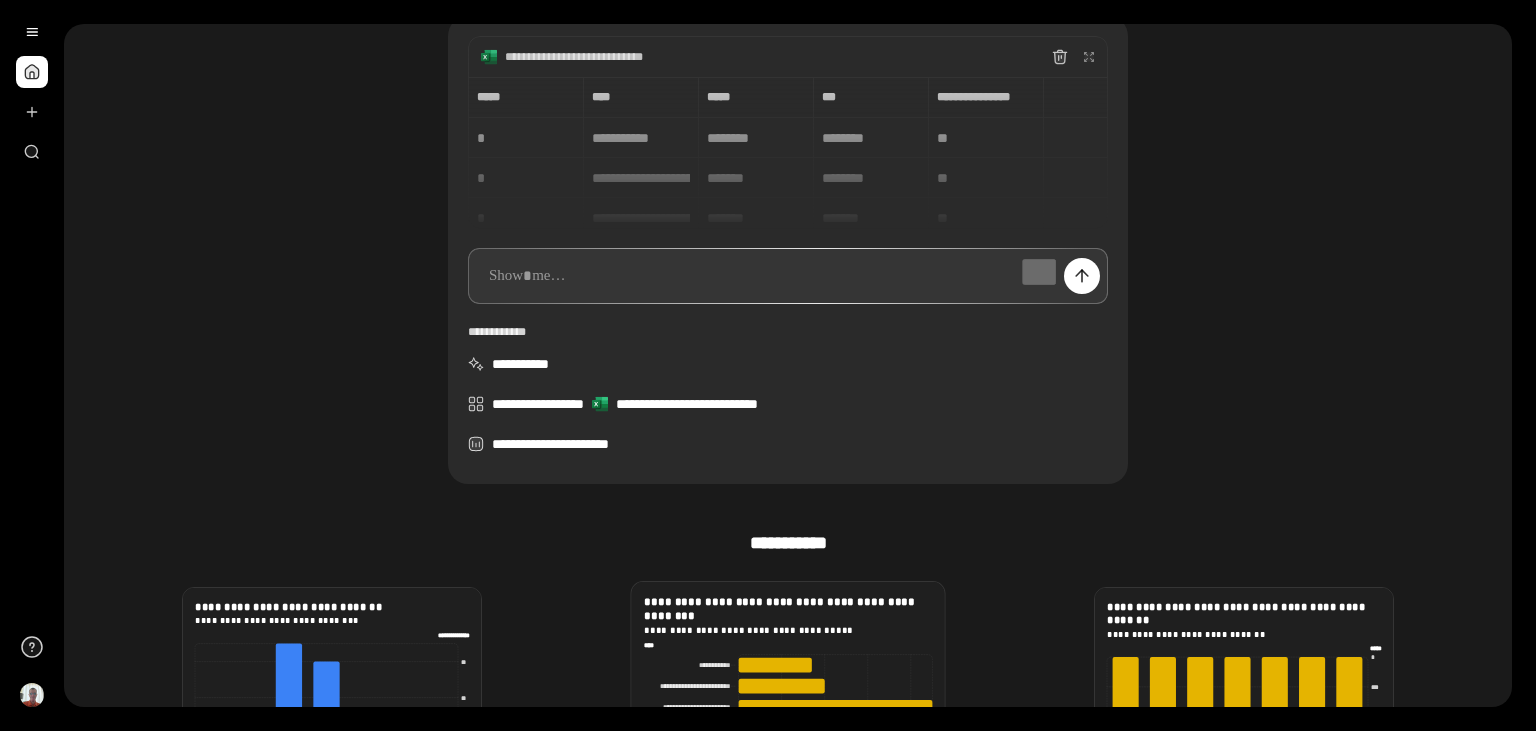 scroll, scrollTop: 102, scrollLeft: 0, axis: vertical 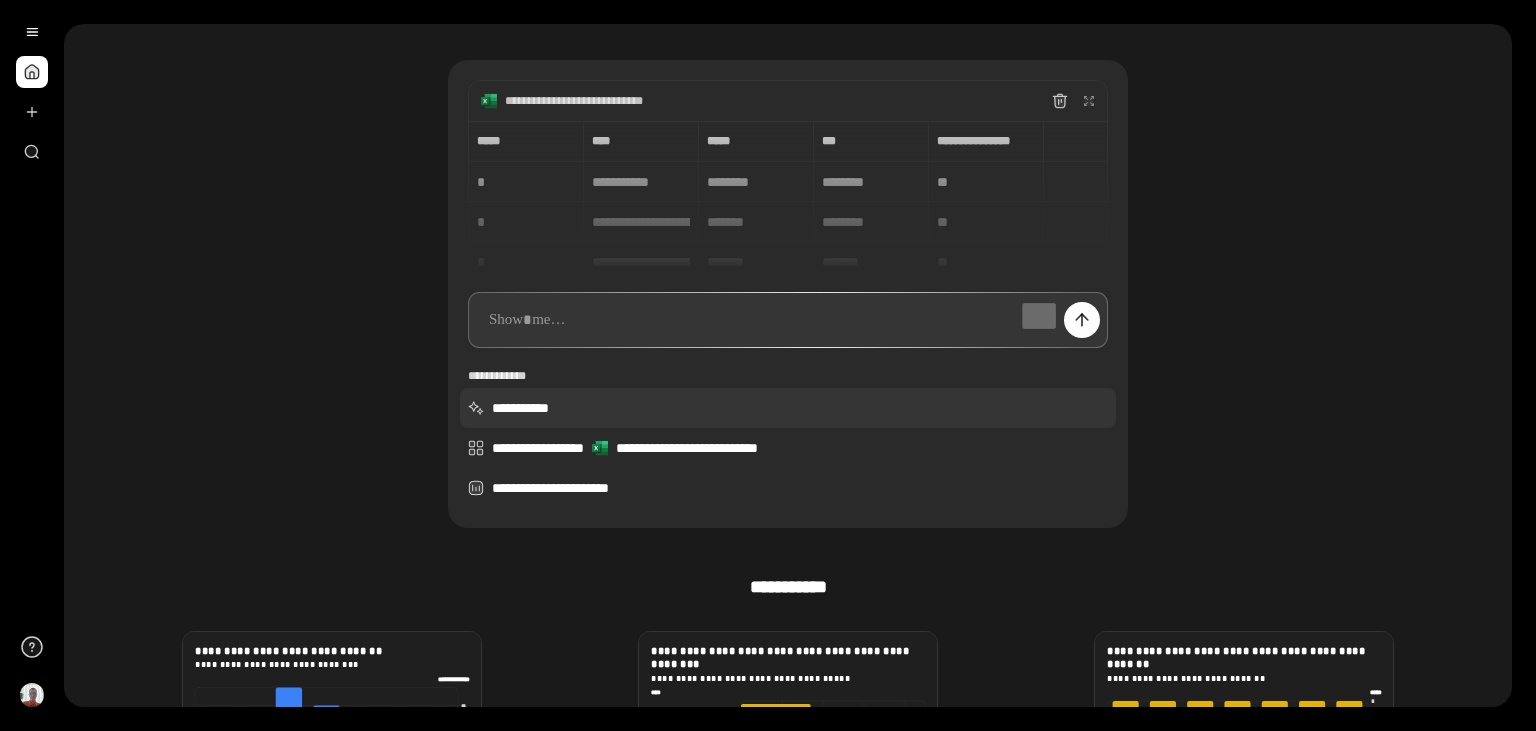 type 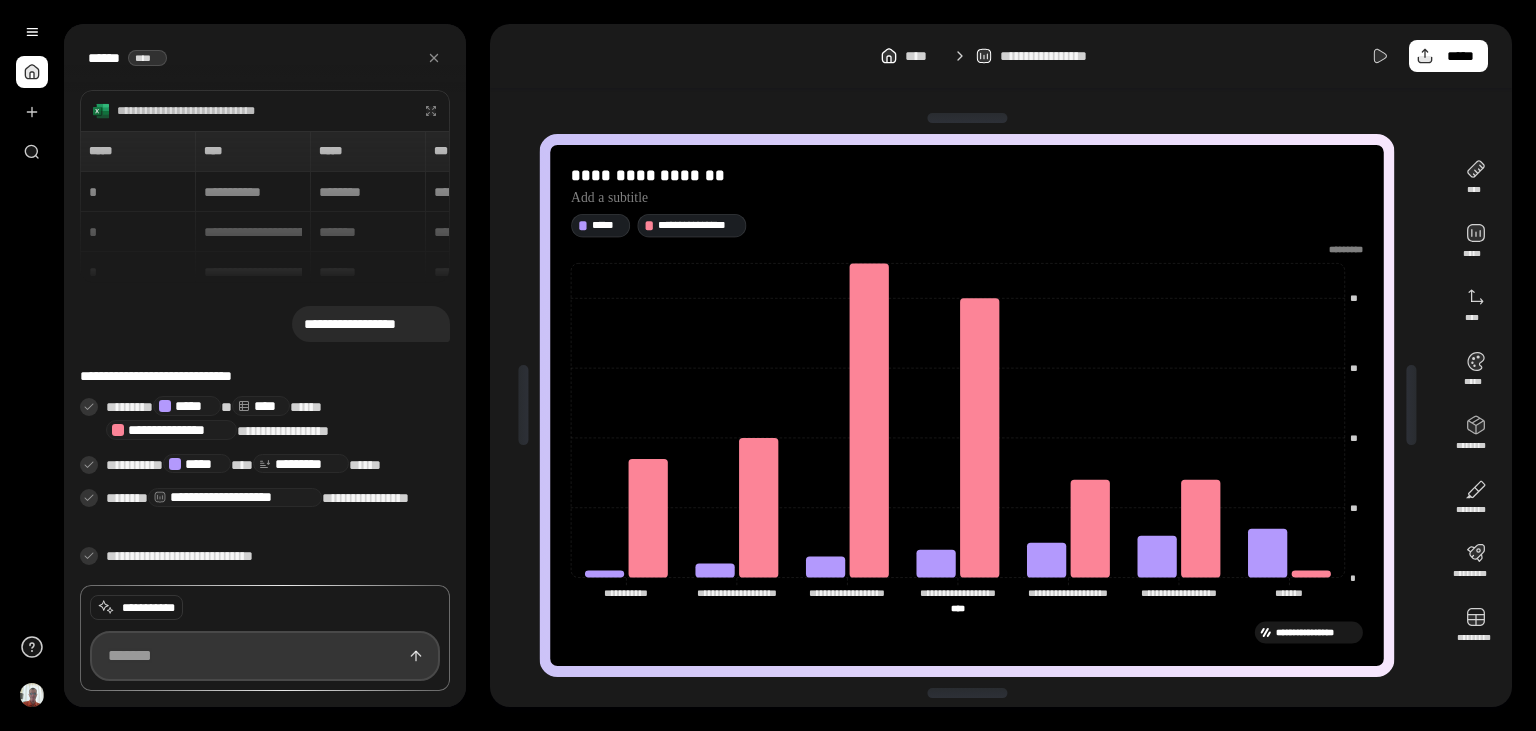 click at bounding box center [265, 656] 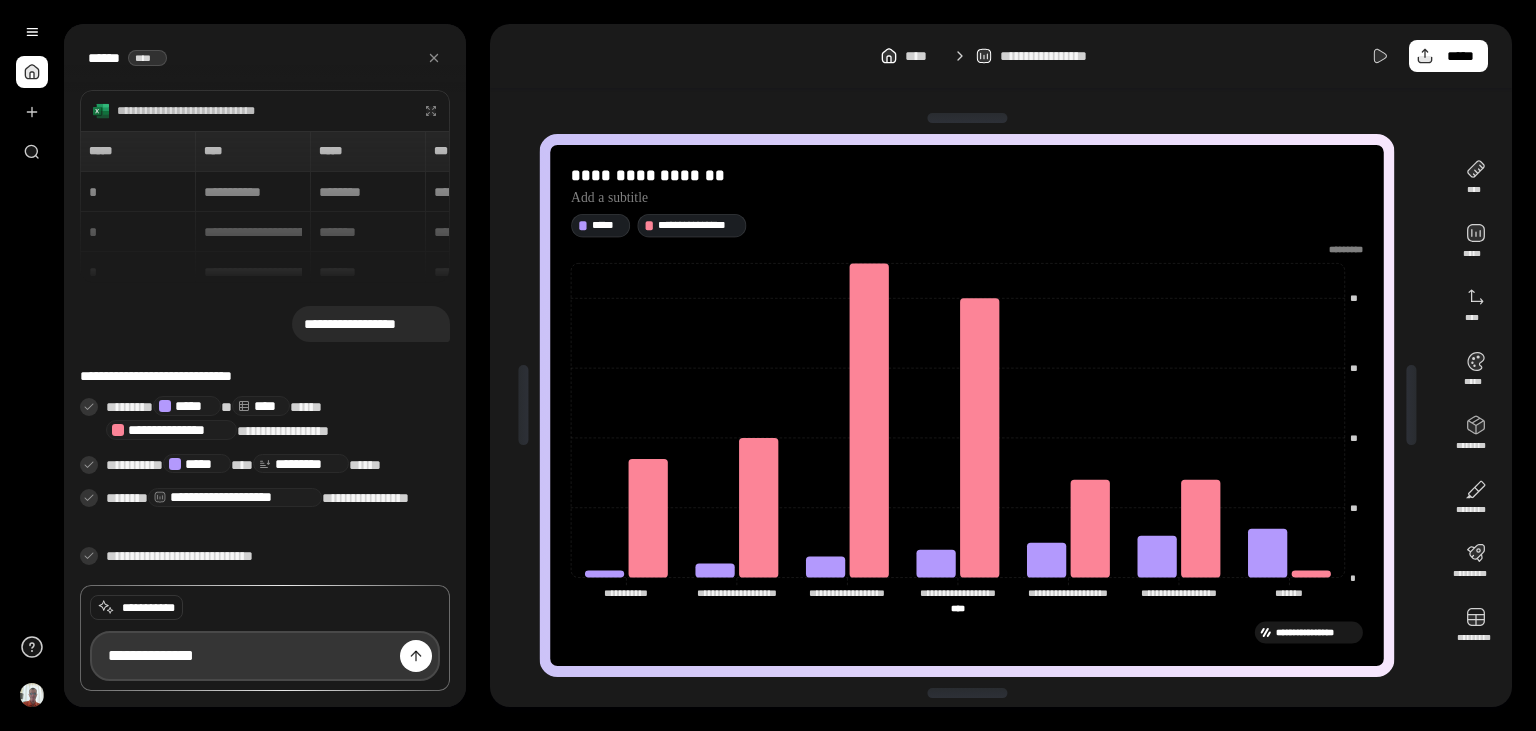 type on "**********" 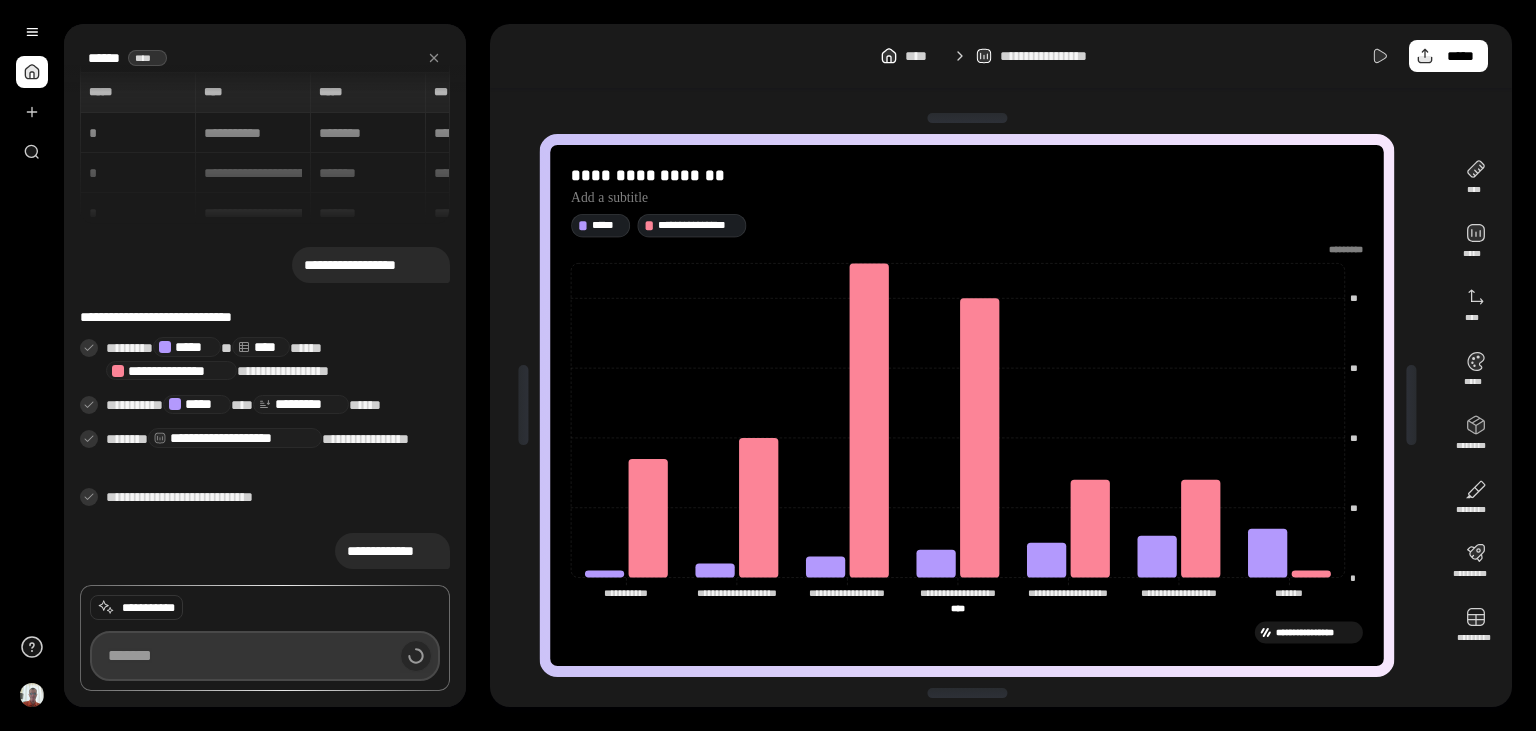 scroll, scrollTop: 8, scrollLeft: 0, axis: vertical 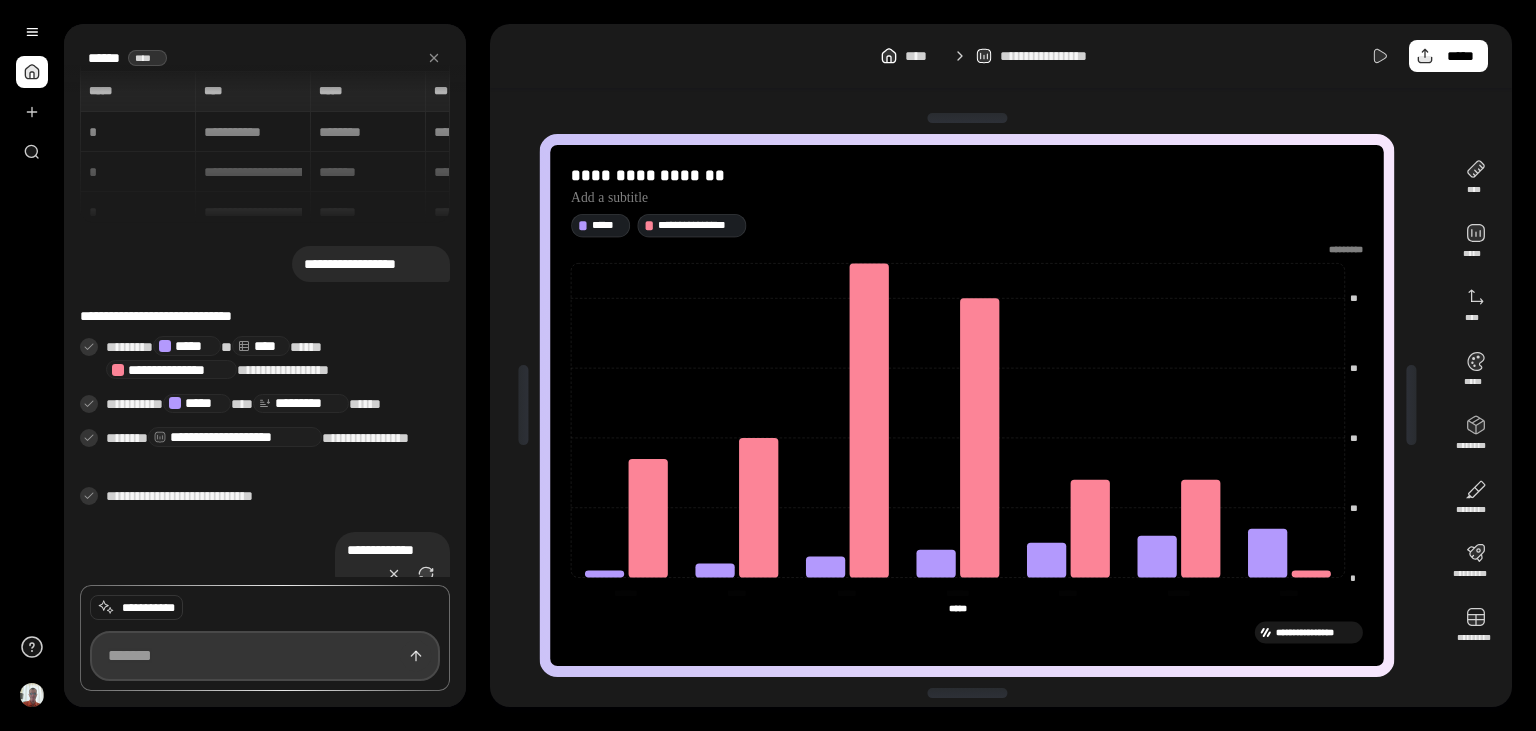 type on "*****" 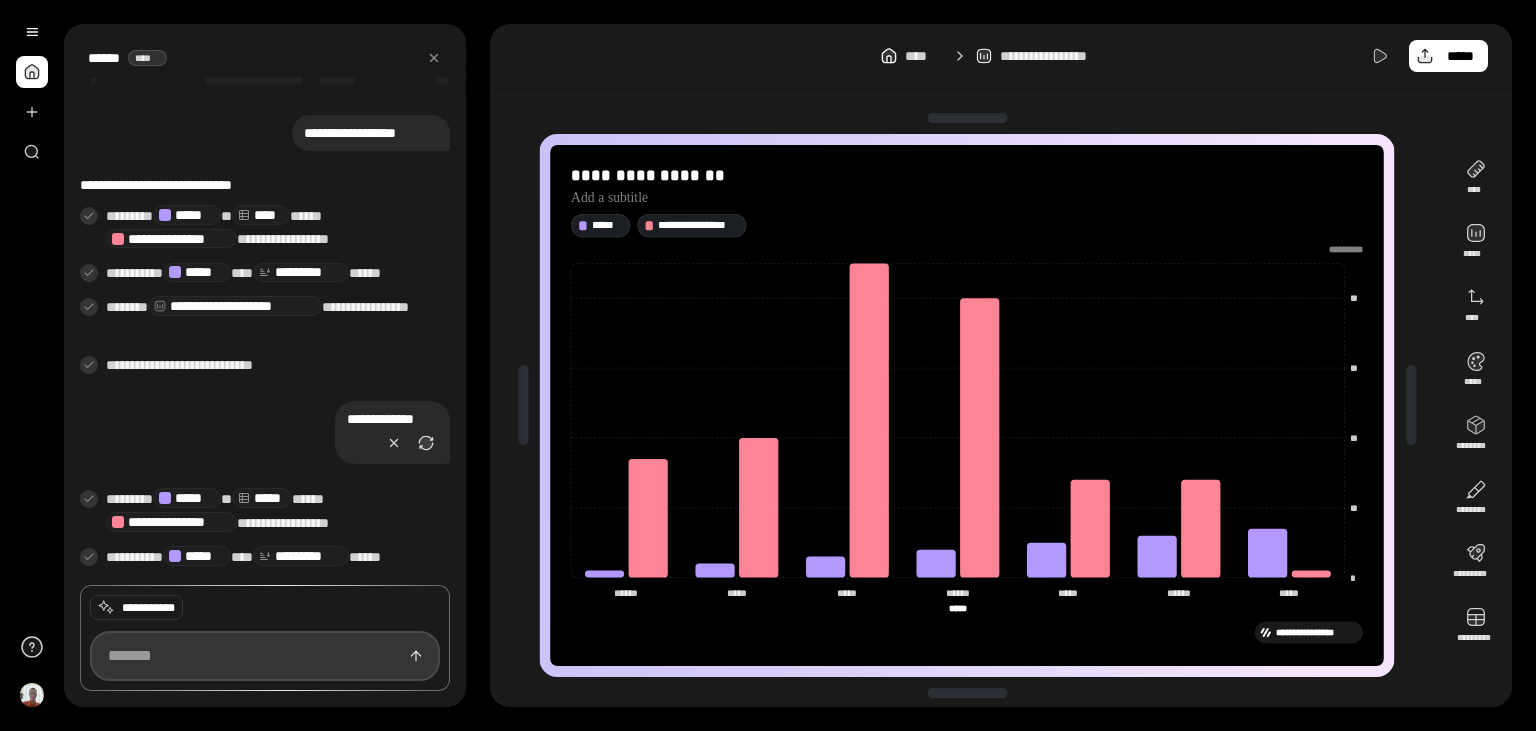 scroll, scrollTop: 140, scrollLeft: 0, axis: vertical 